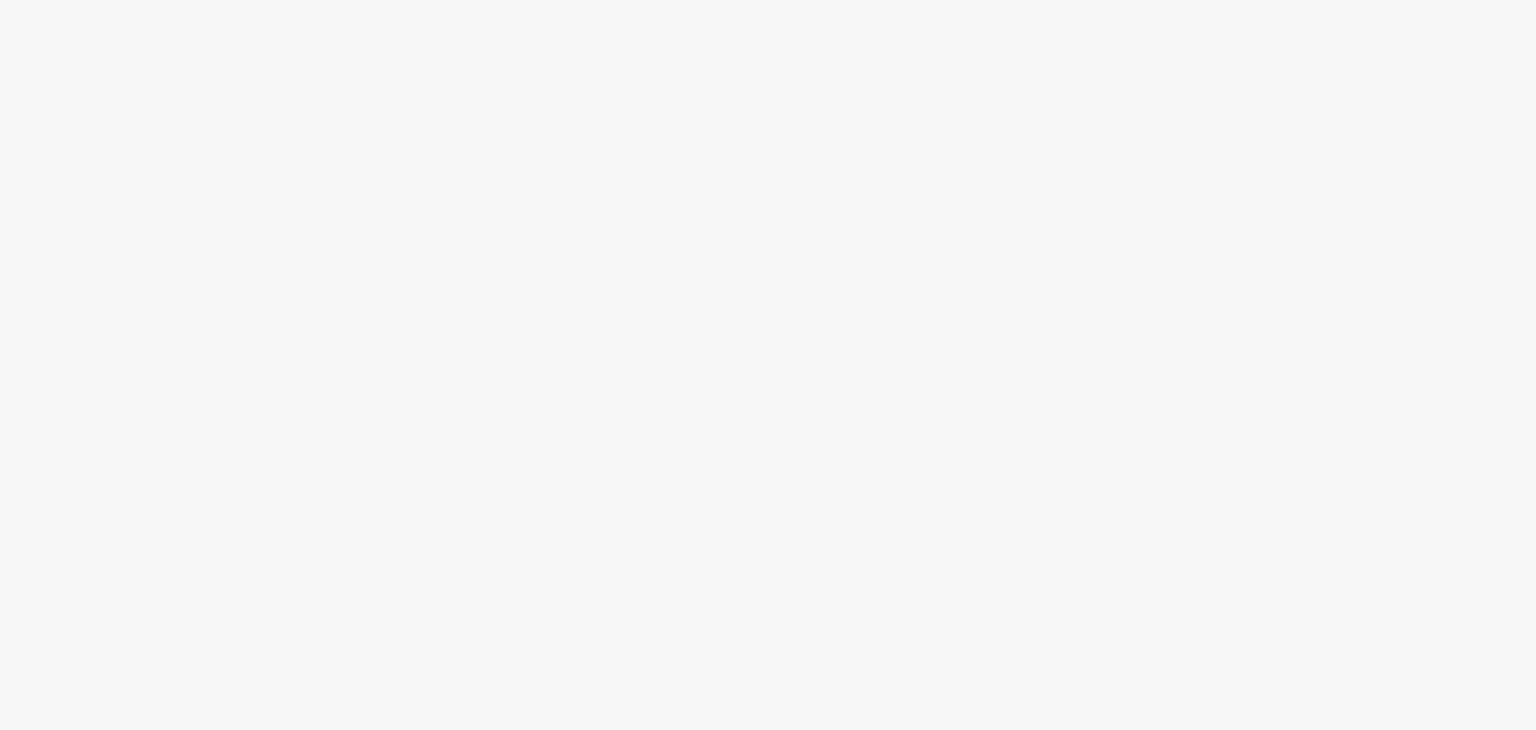 scroll, scrollTop: 0, scrollLeft: 0, axis: both 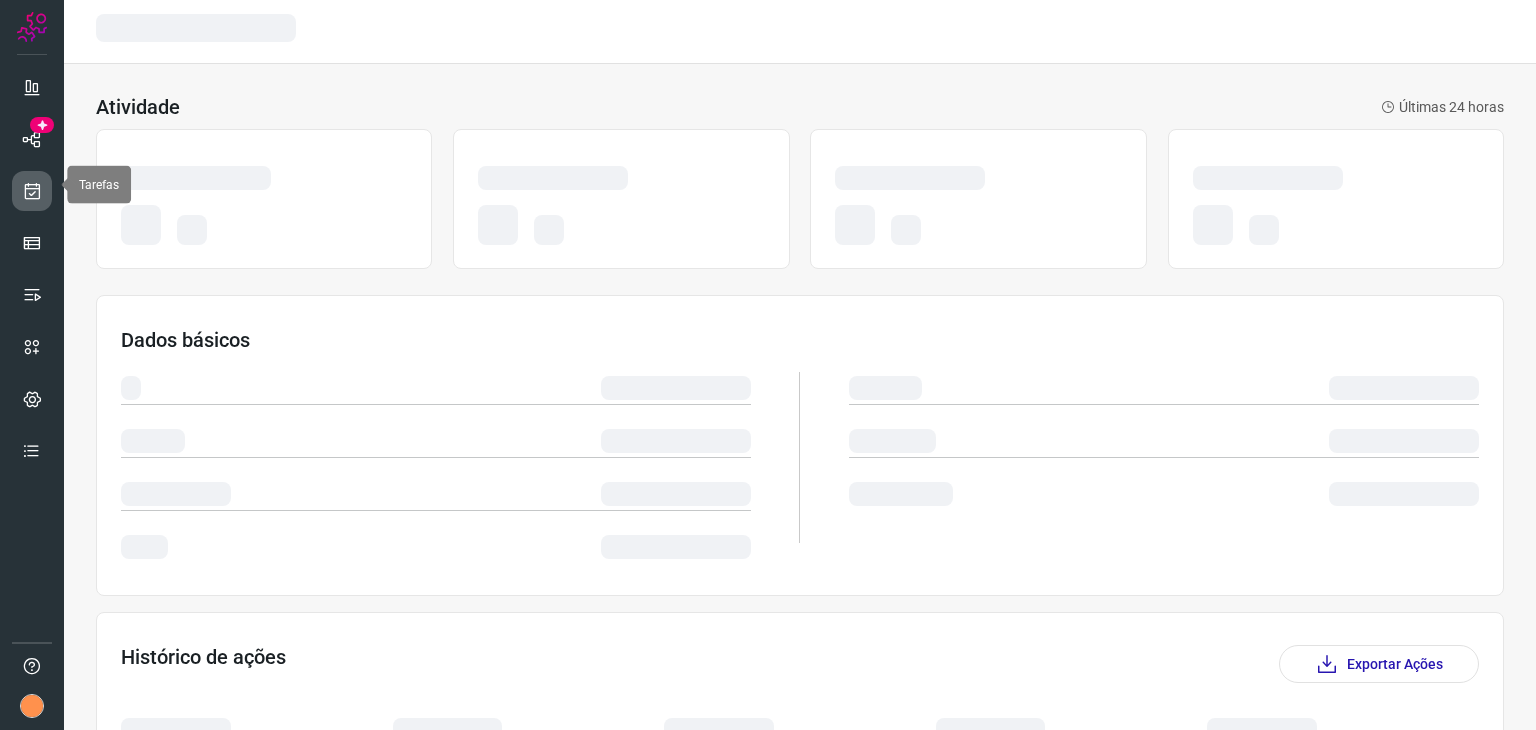 click at bounding box center (32, 191) 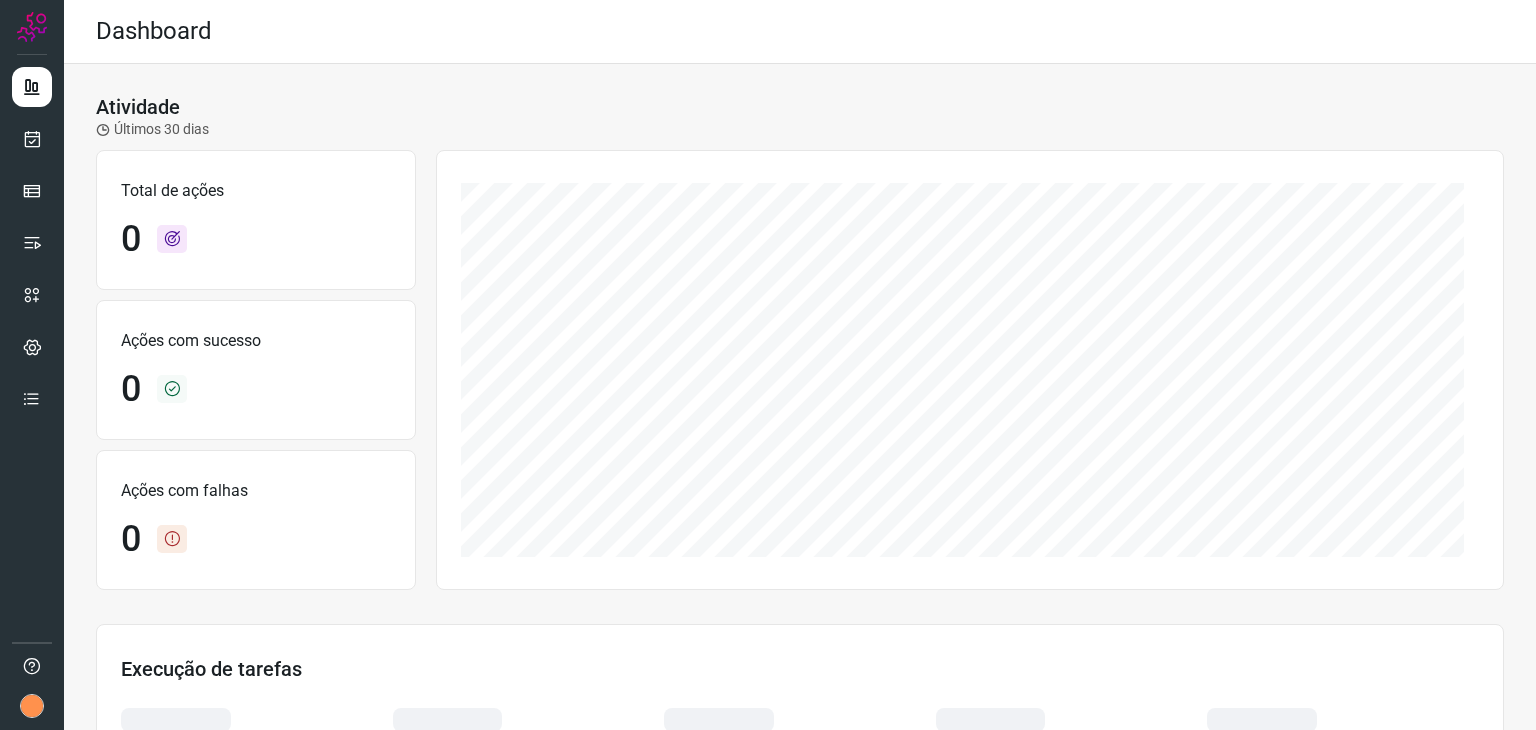 scroll, scrollTop: 0, scrollLeft: 0, axis: both 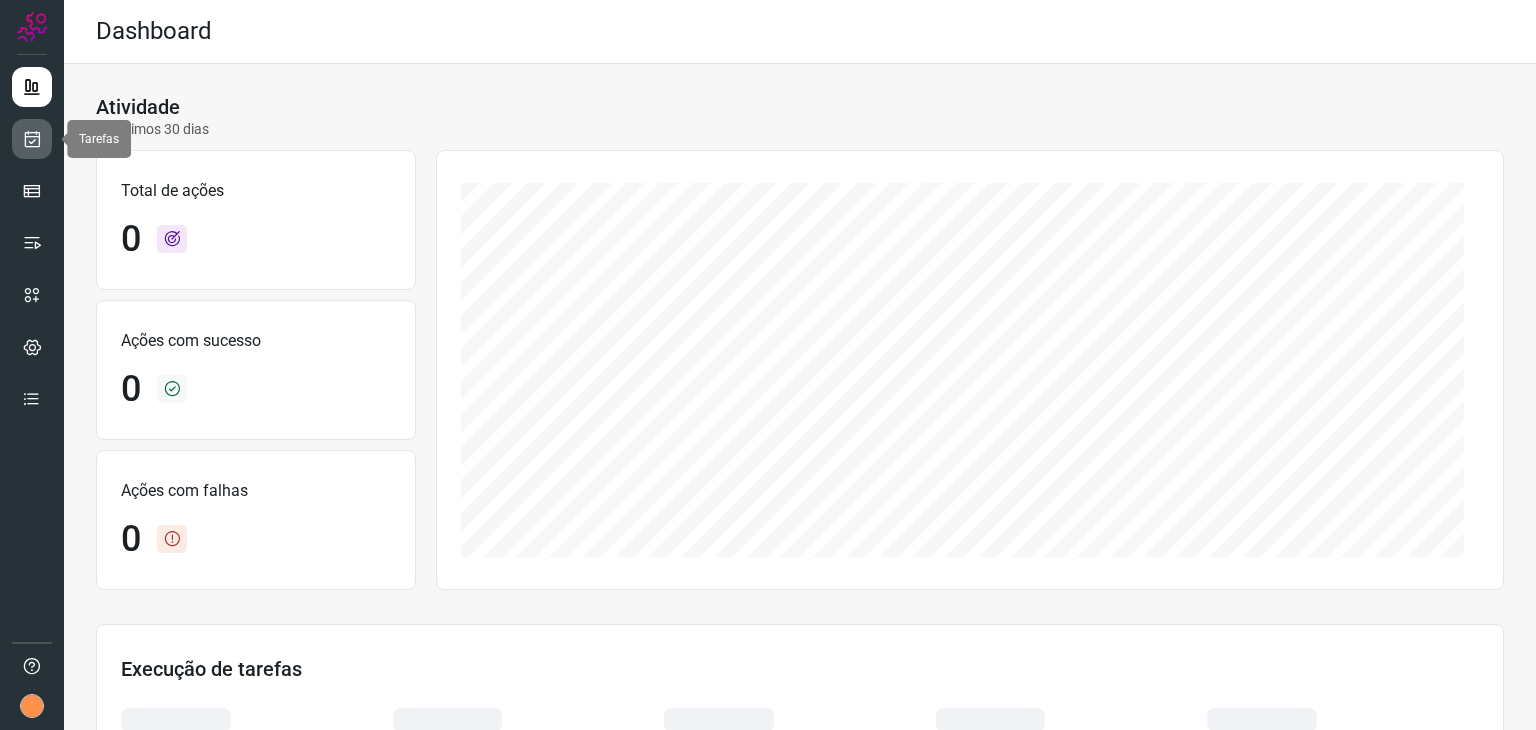 click at bounding box center [32, 139] 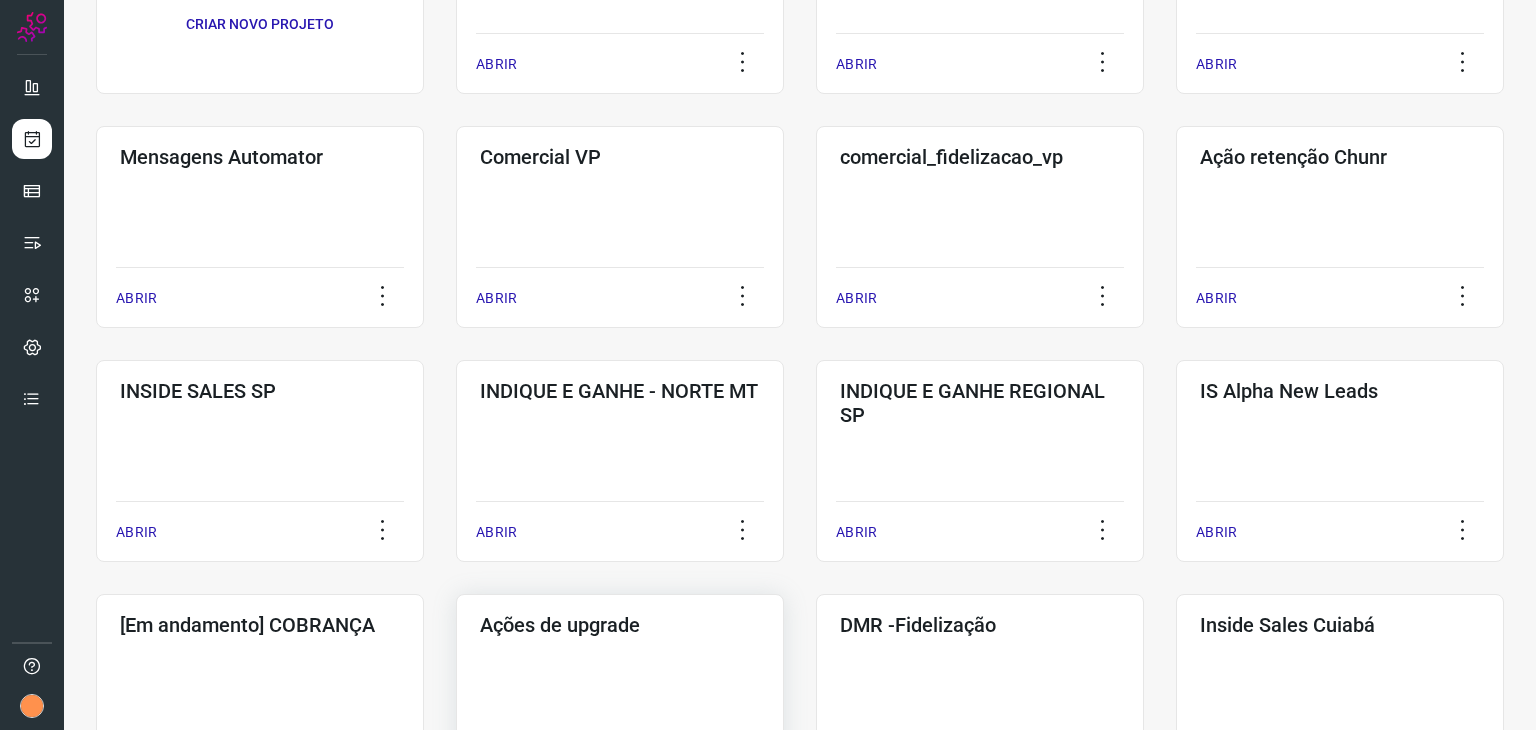 scroll, scrollTop: 500, scrollLeft: 0, axis: vertical 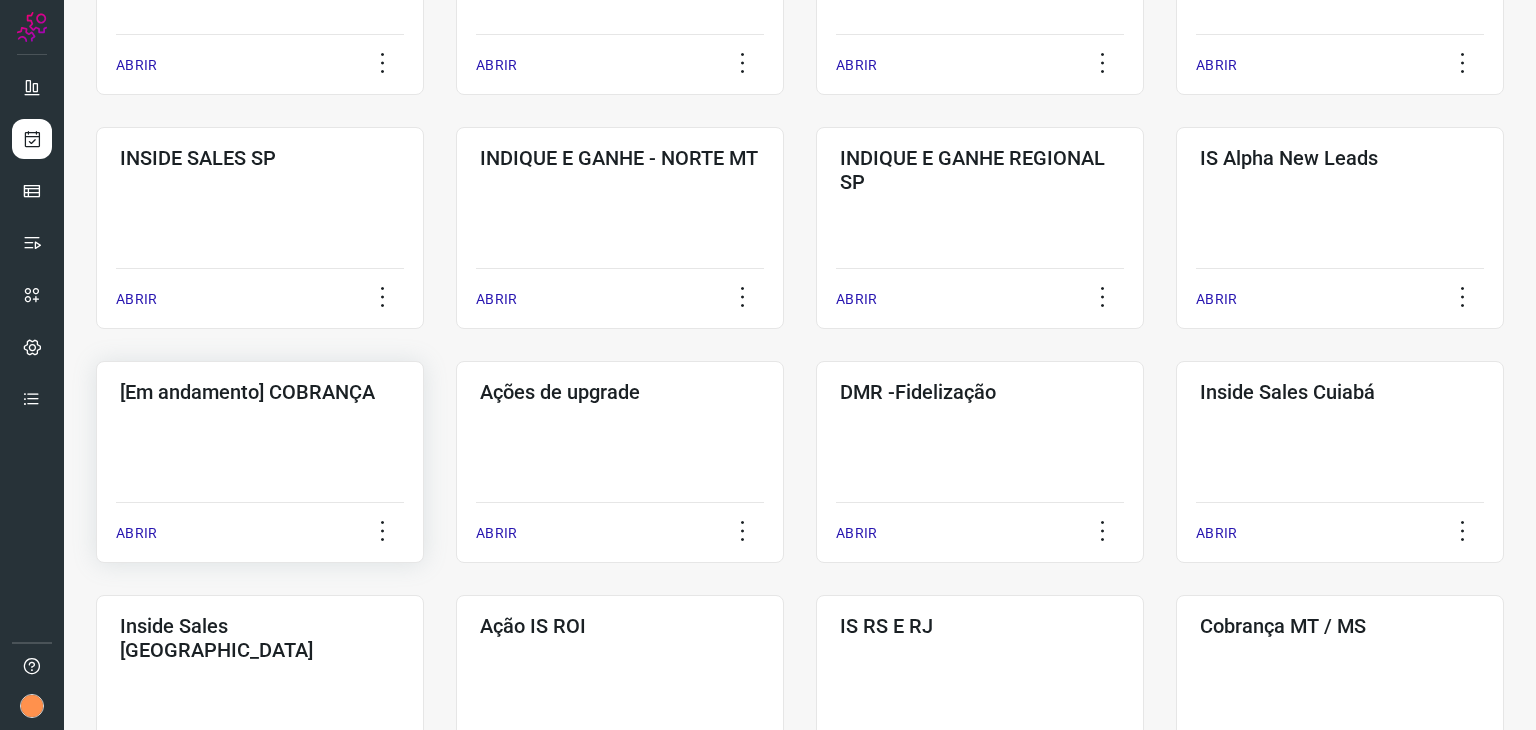 click on "[Em andamento] COBRANÇA  ABRIR" 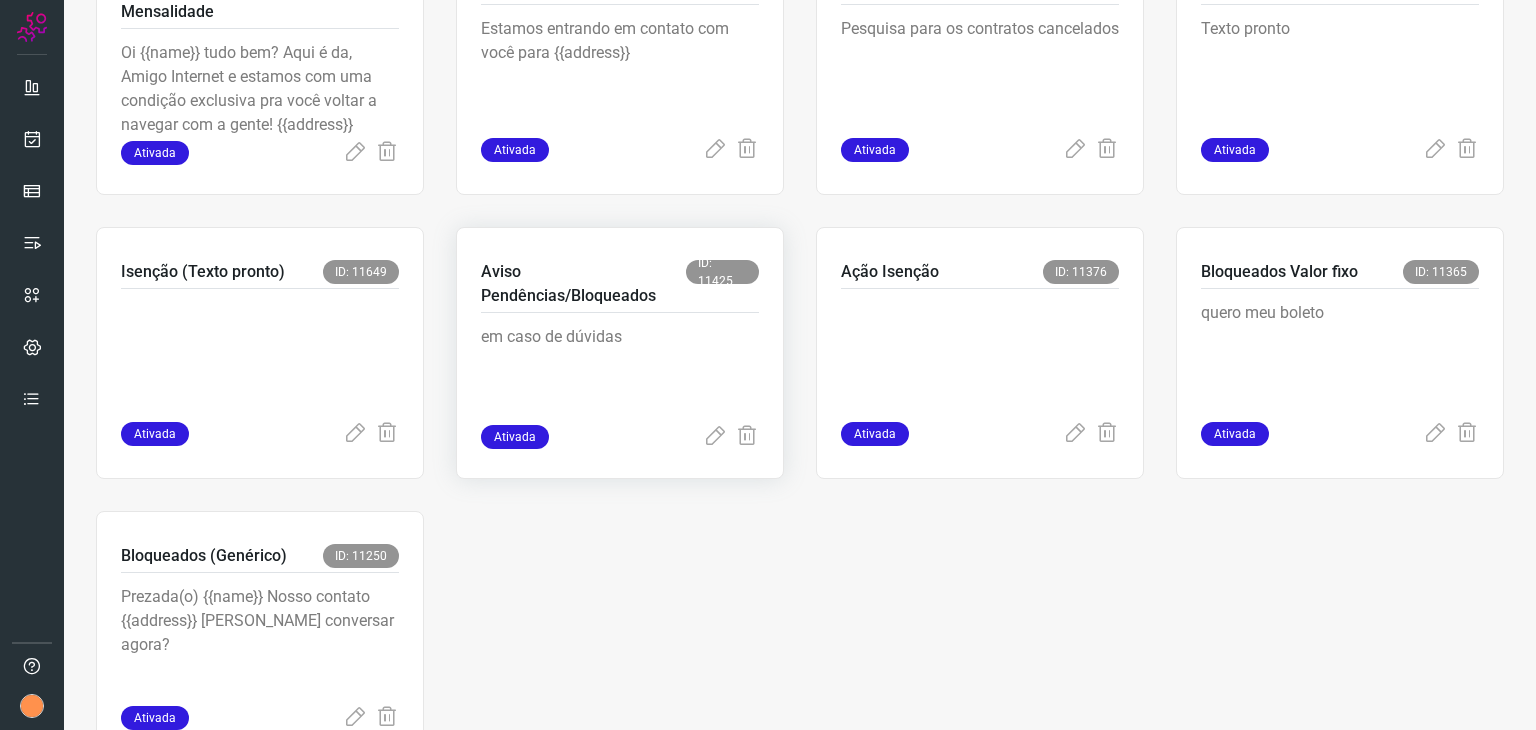 click on "em caso de dúvidas" at bounding box center (620, 375) 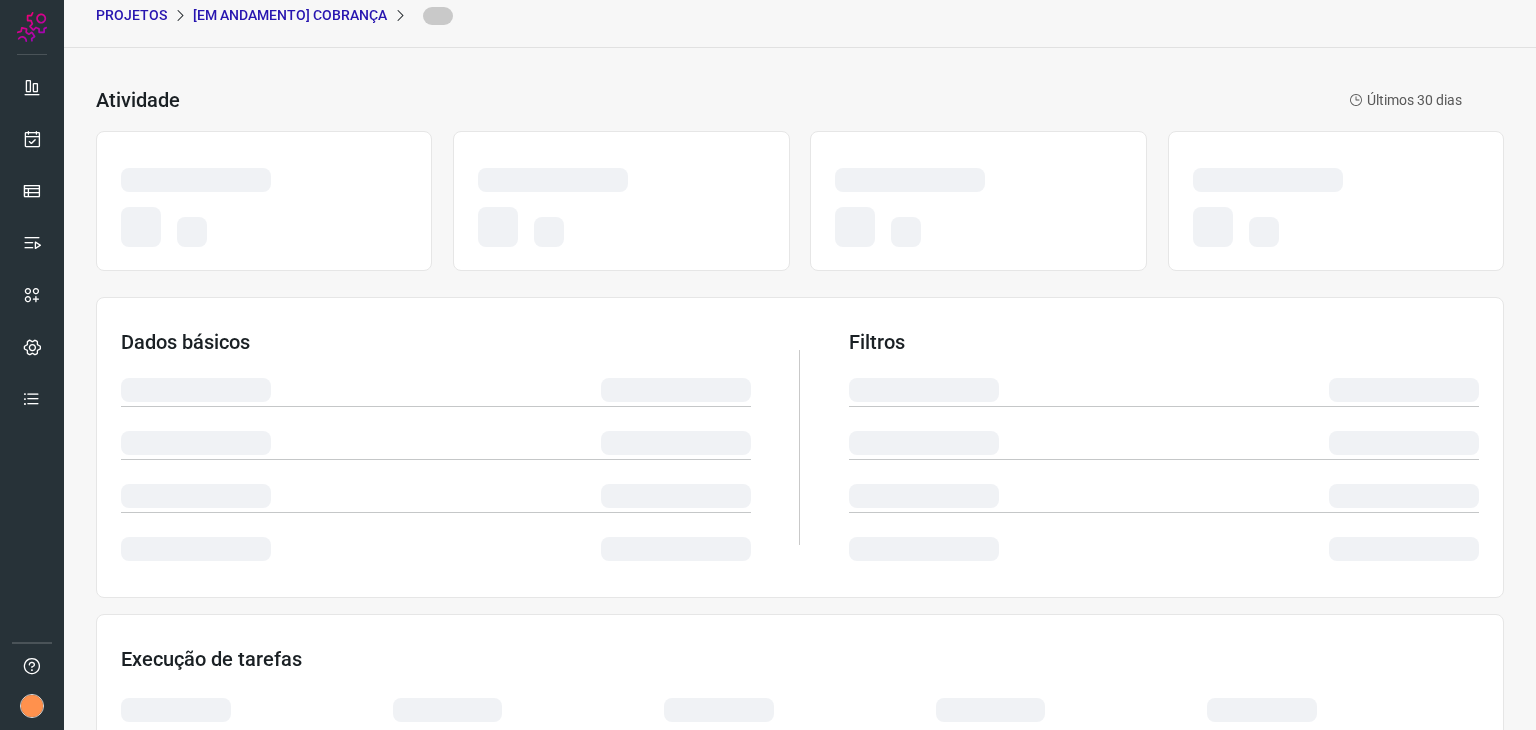scroll, scrollTop: 0, scrollLeft: 0, axis: both 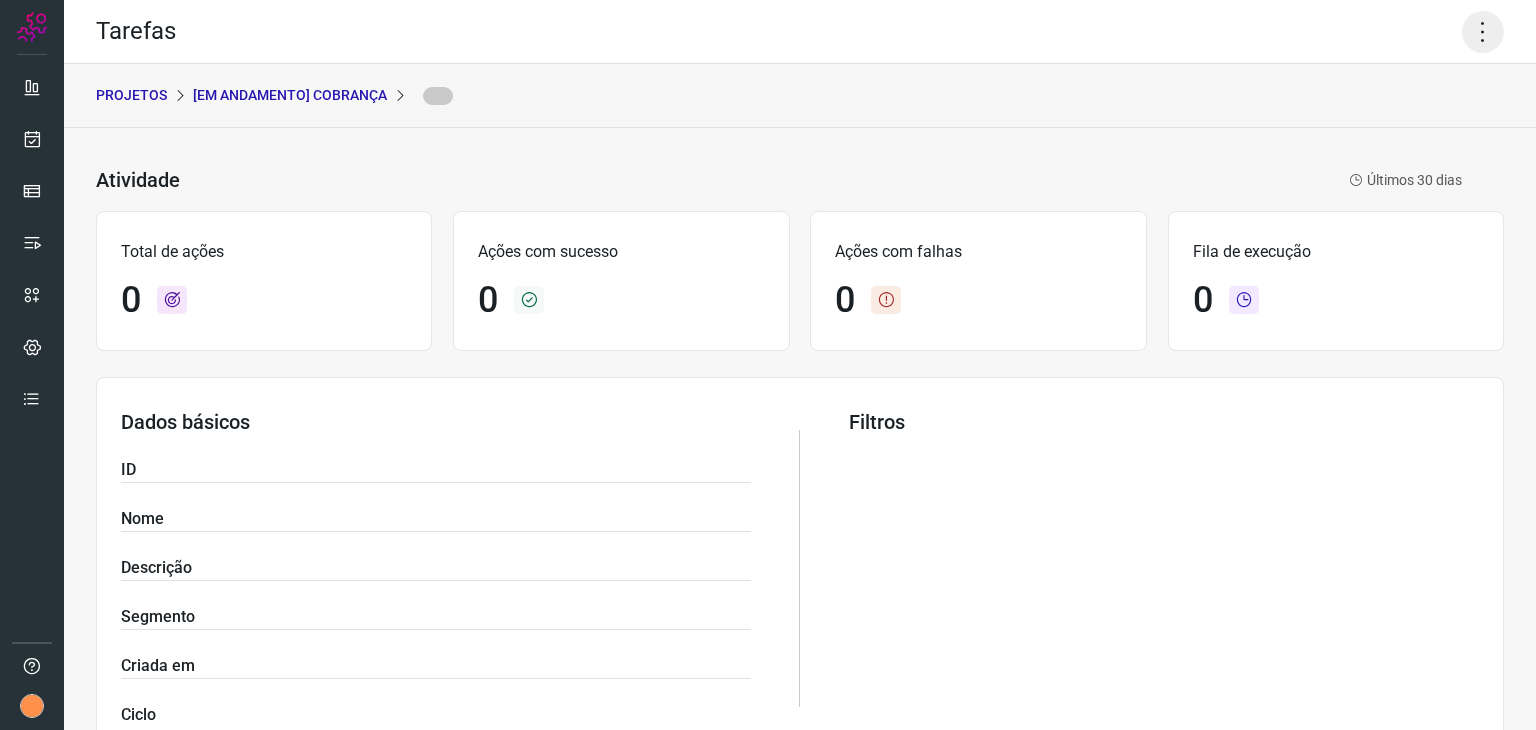 click 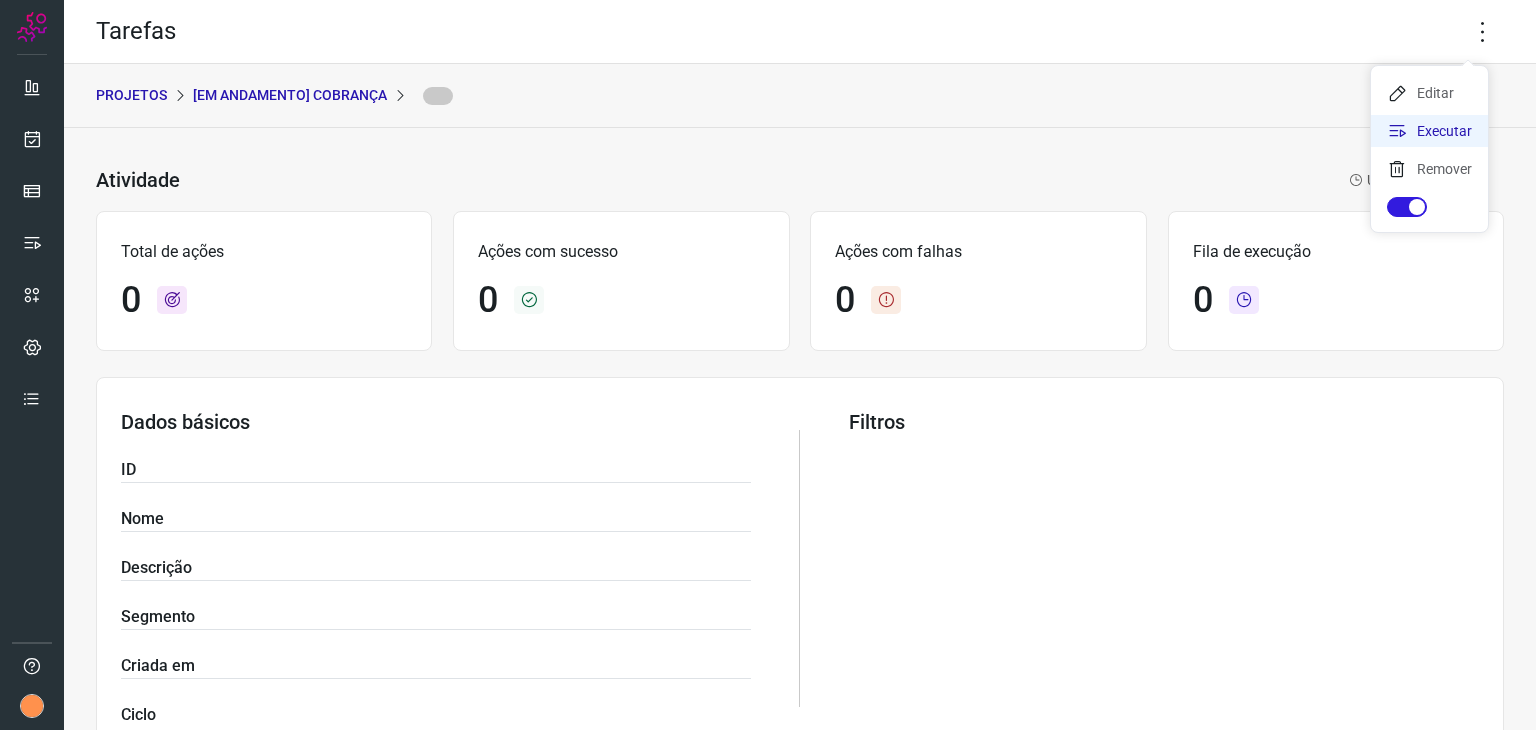 click 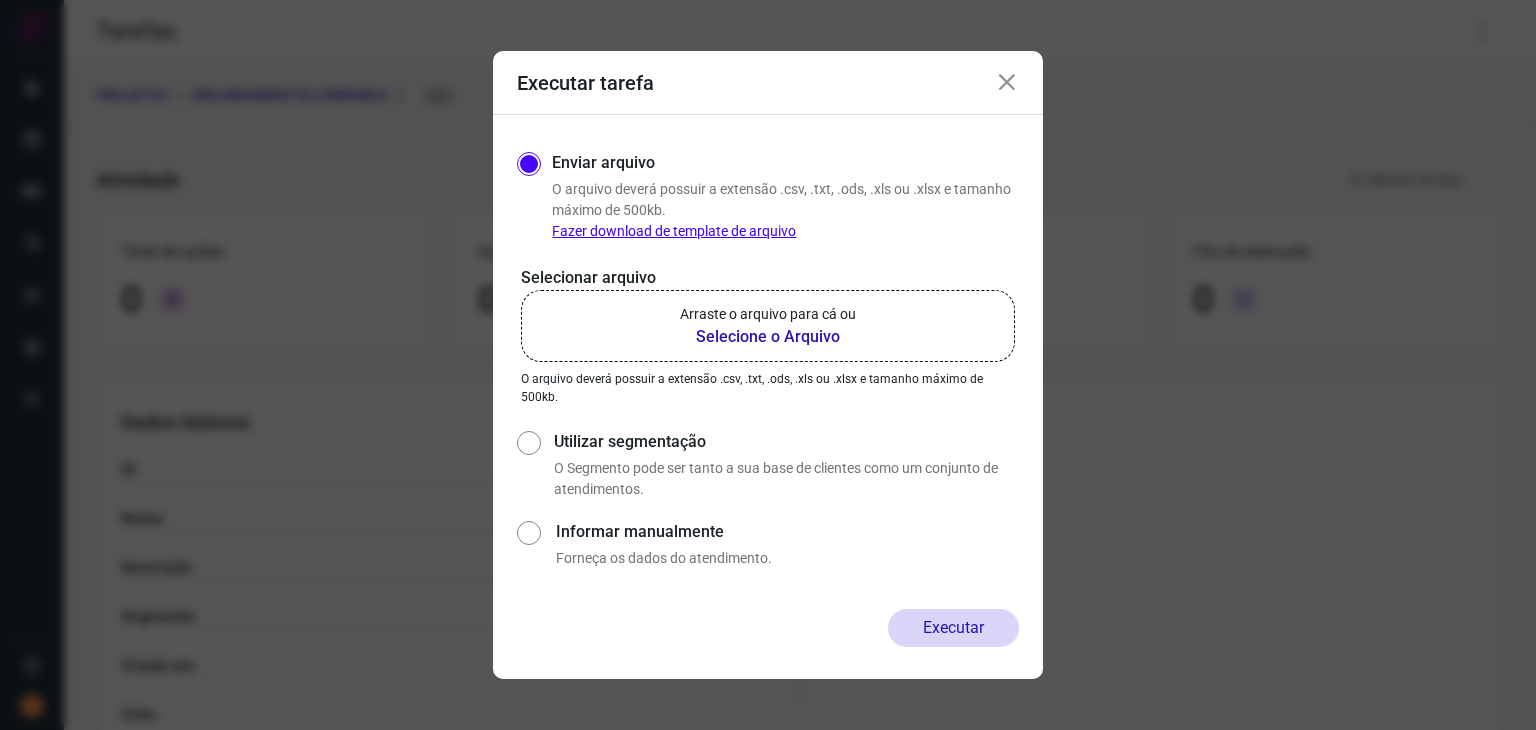 click on "Arraste o arquivo para cá ou Selecione o Arquivo" 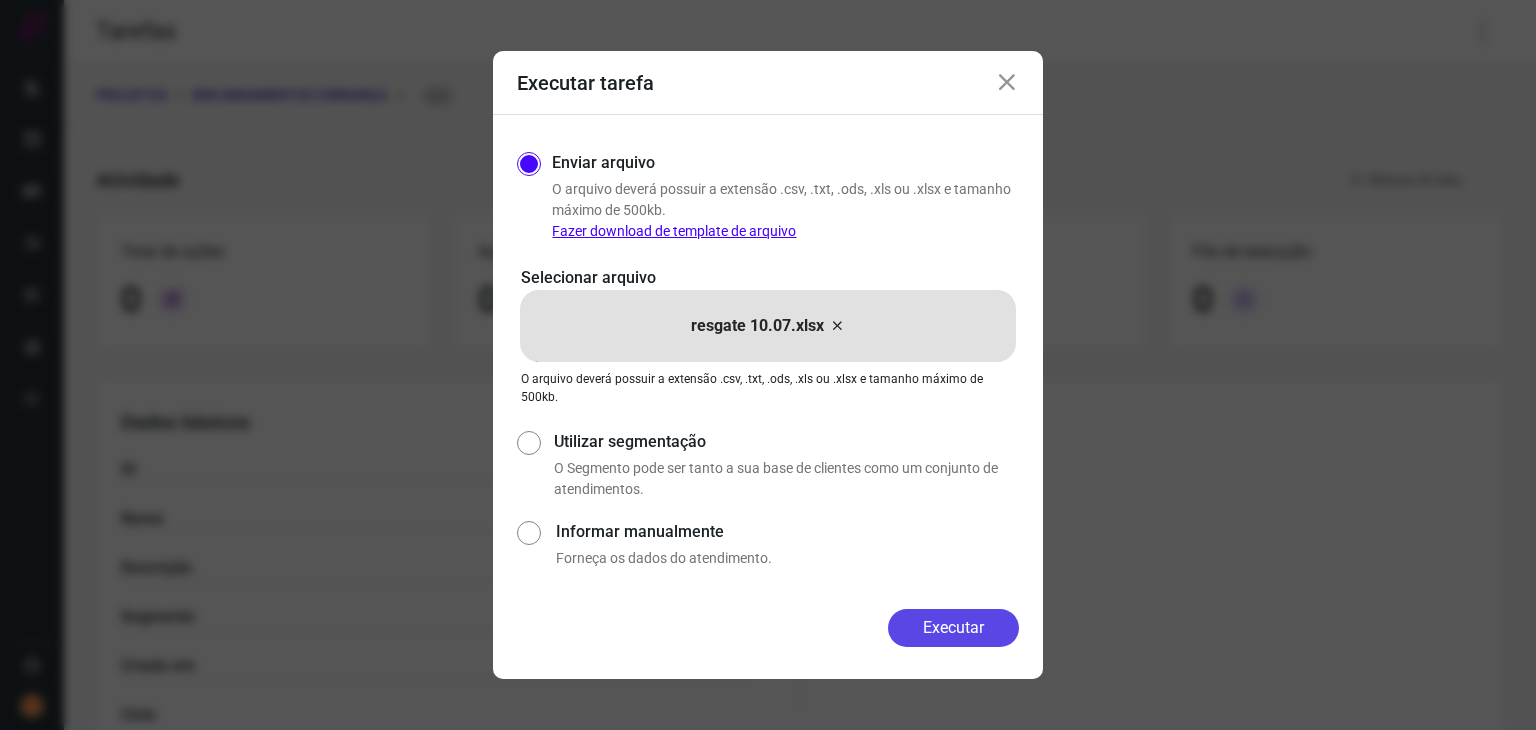 click on "Executar" at bounding box center [953, 628] 